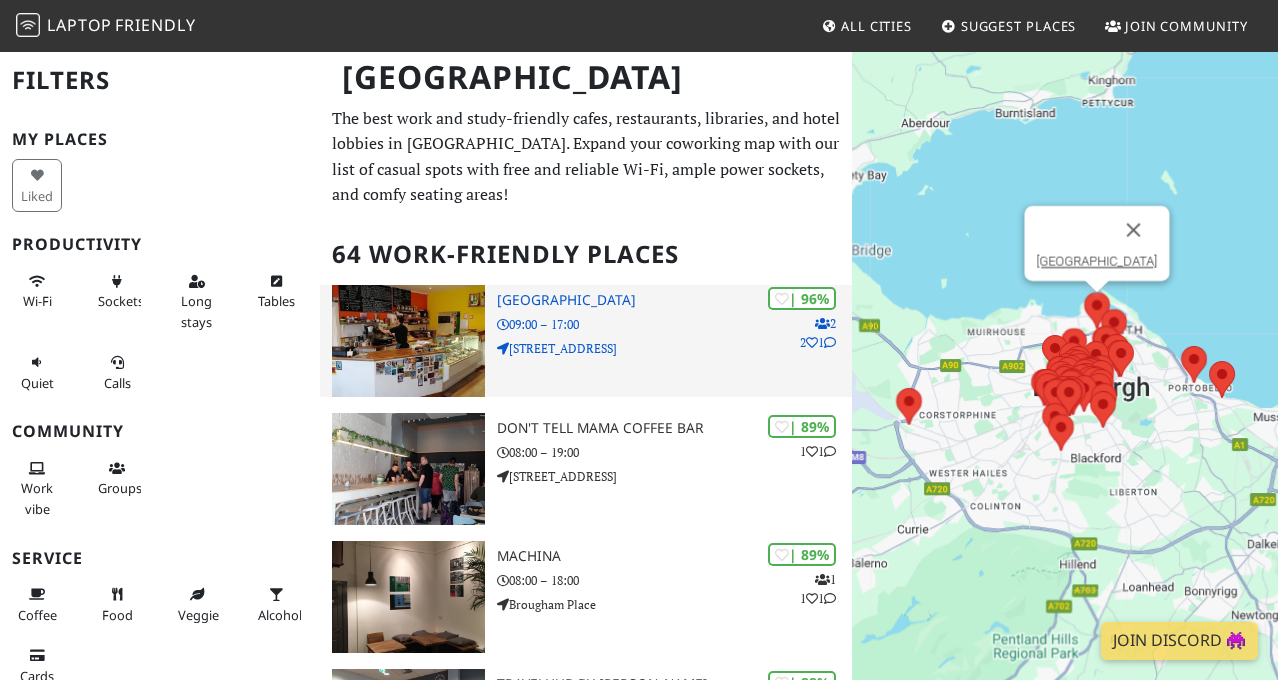 scroll, scrollTop: 0, scrollLeft: 0, axis: both 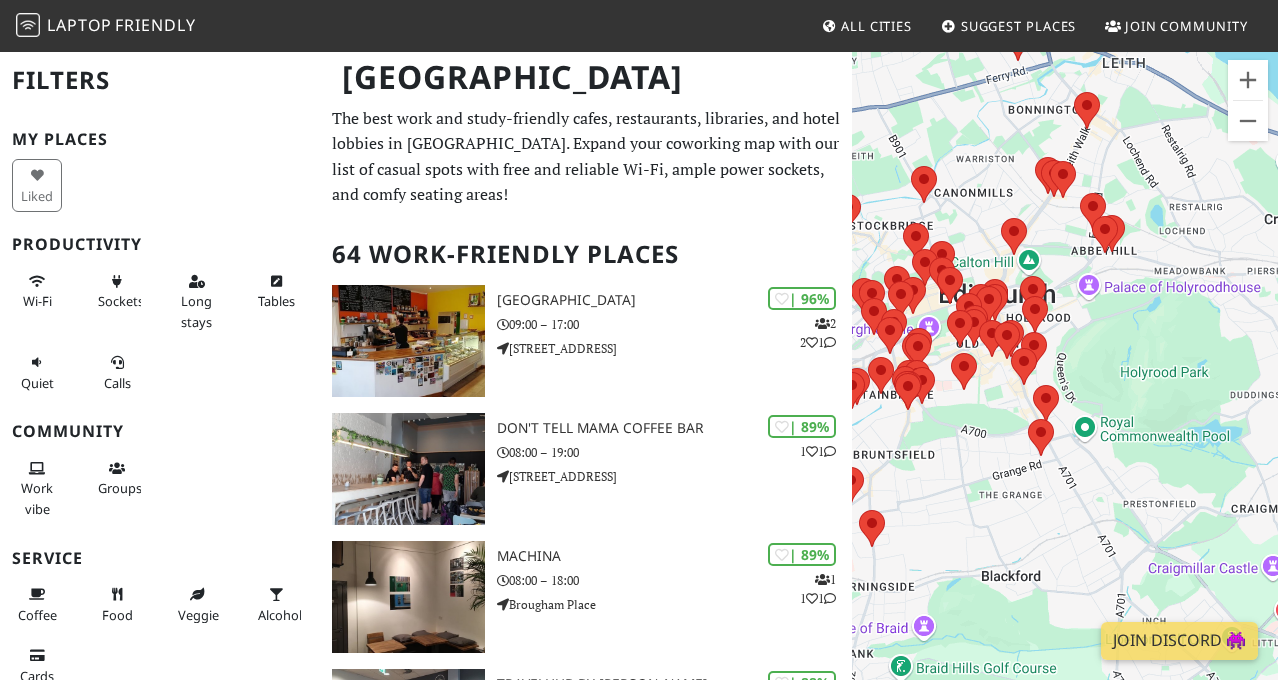 drag, startPoint x: 1086, startPoint y: 364, endPoint x: 1043, endPoint y: 580, distance: 220.23851 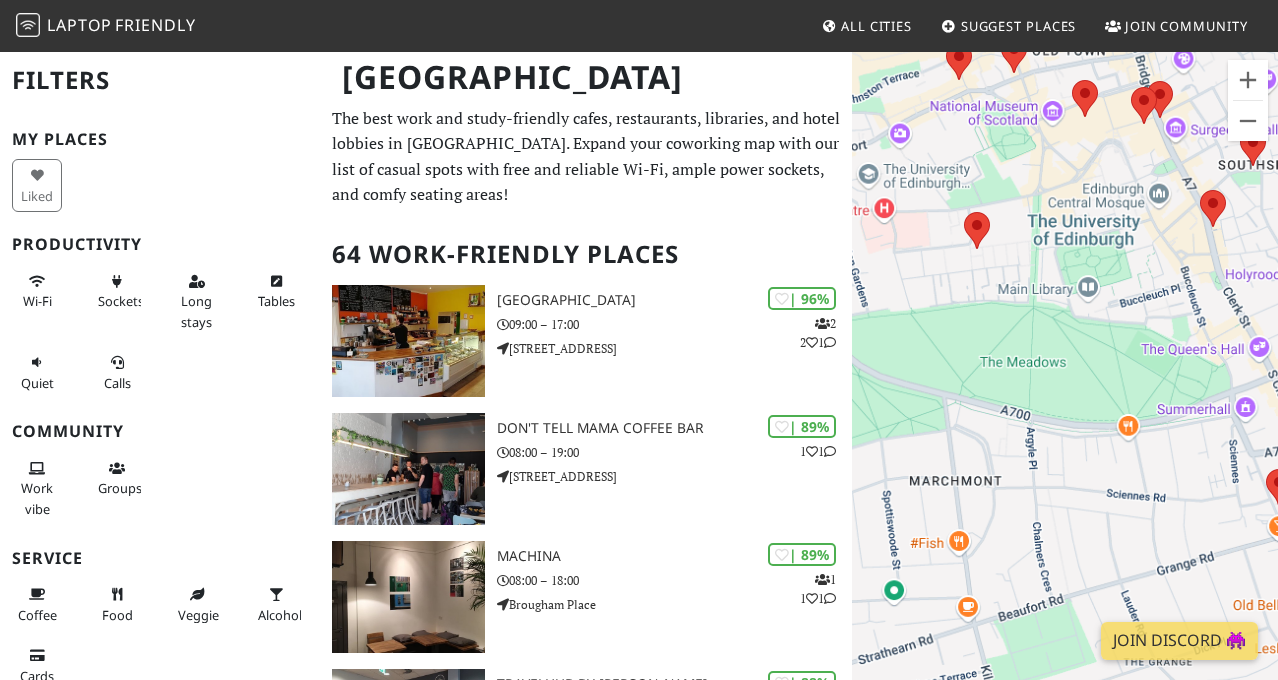 drag, startPoint x: 984, startPoint y: 432, endPoint x: 1010, endPoint y: 684, distance: 253.33772 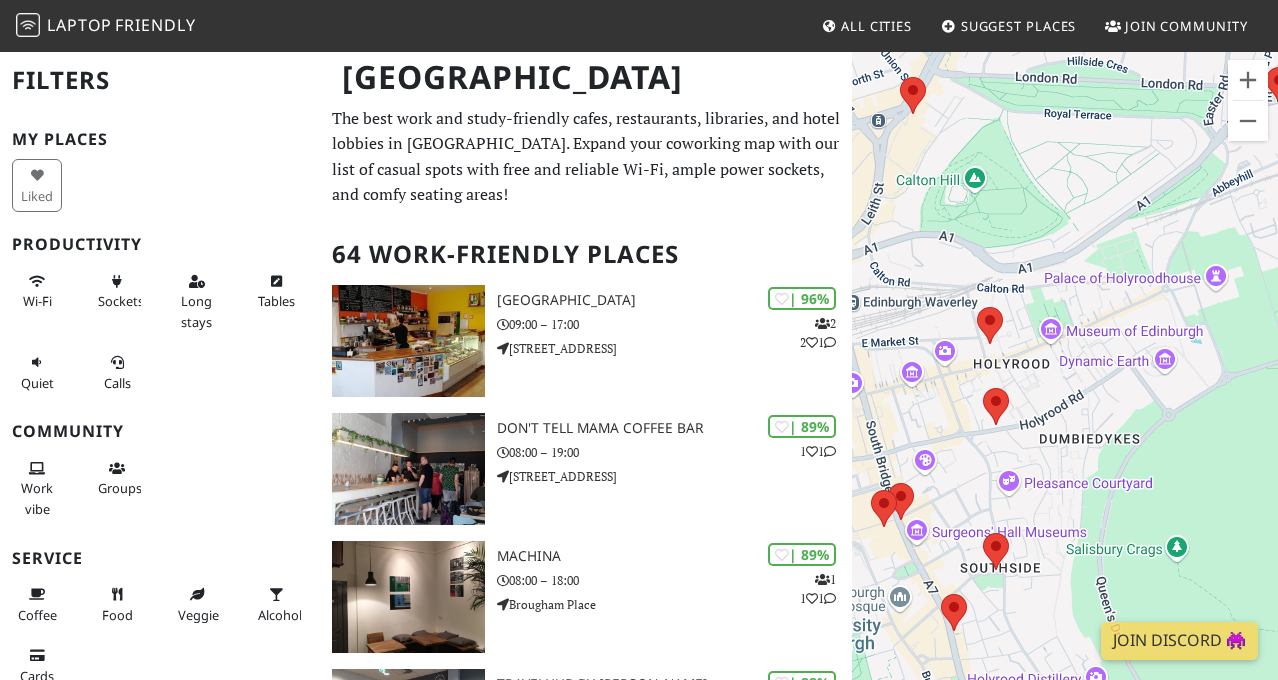 drag, startPoint x: 1130, startPoint y: 284, endPoint x: 862, endPoint y: 632, distance: 439.2357 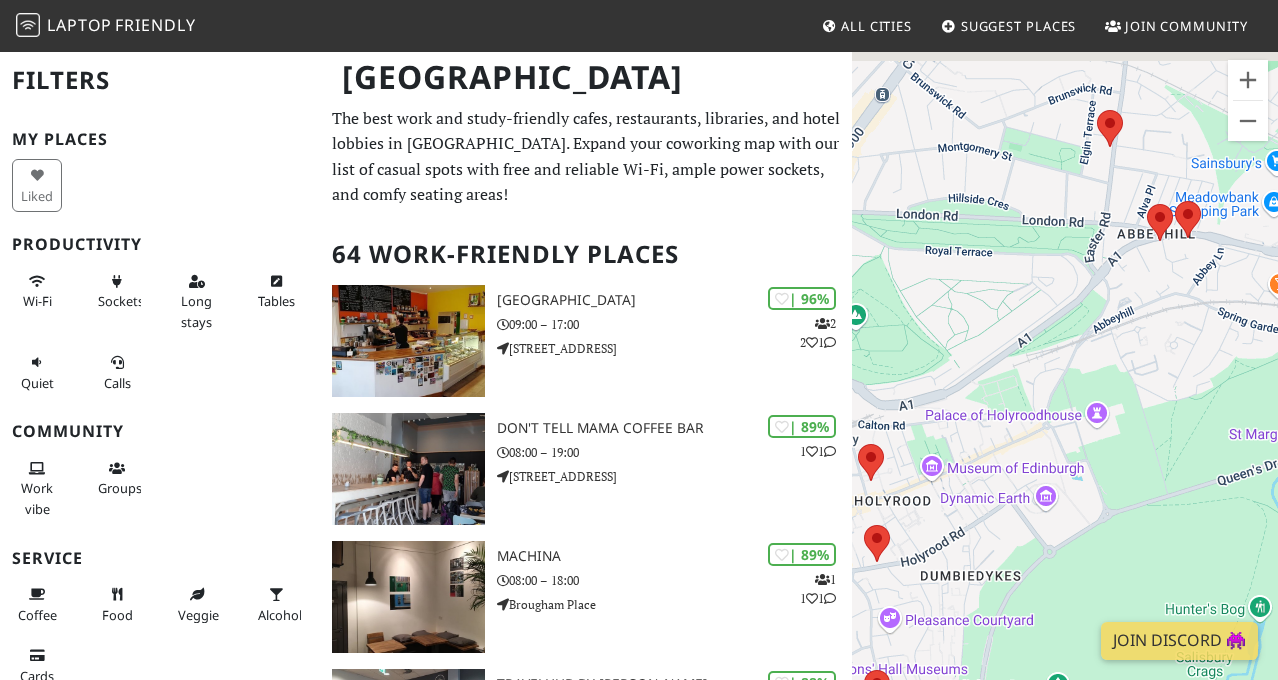 drag, startPoint x: 1145, startPoint y: 400, endPoint x: 1026, endPoint y: 541, distance: 184.50475 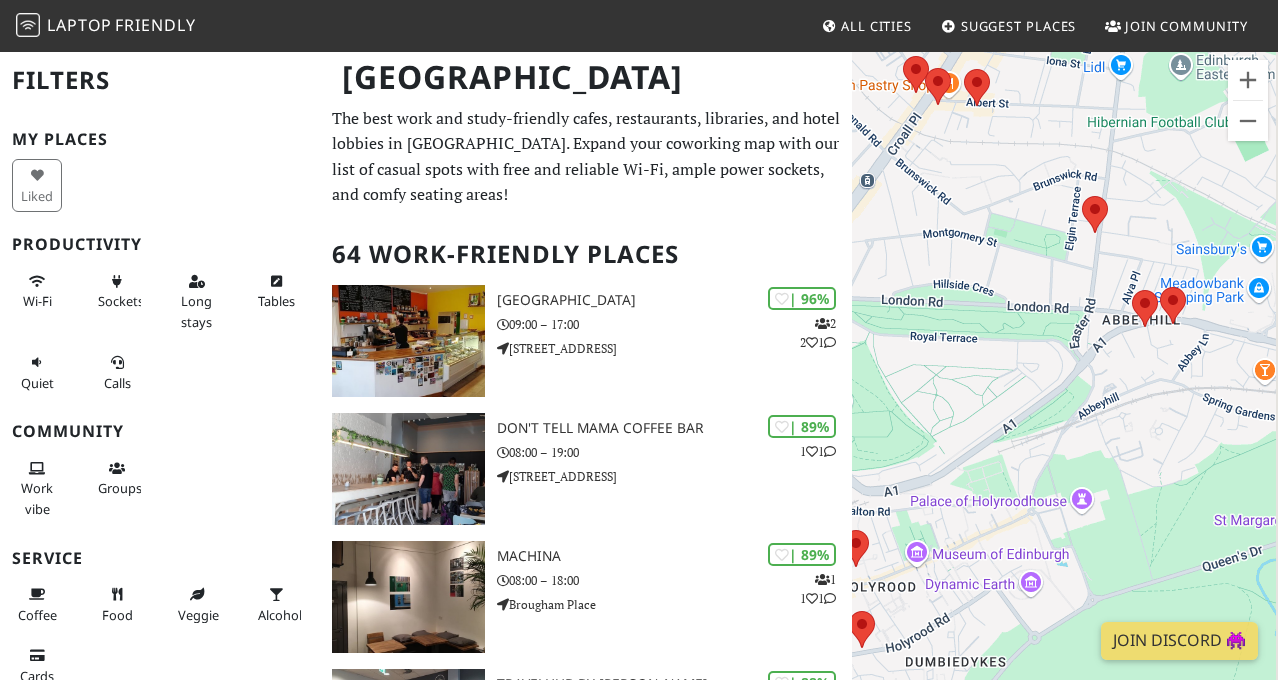 drag, startPoint x: 1126, startPoint y: 317, endPoint x: 1108, endPoint y: 429, distance: 113.43721 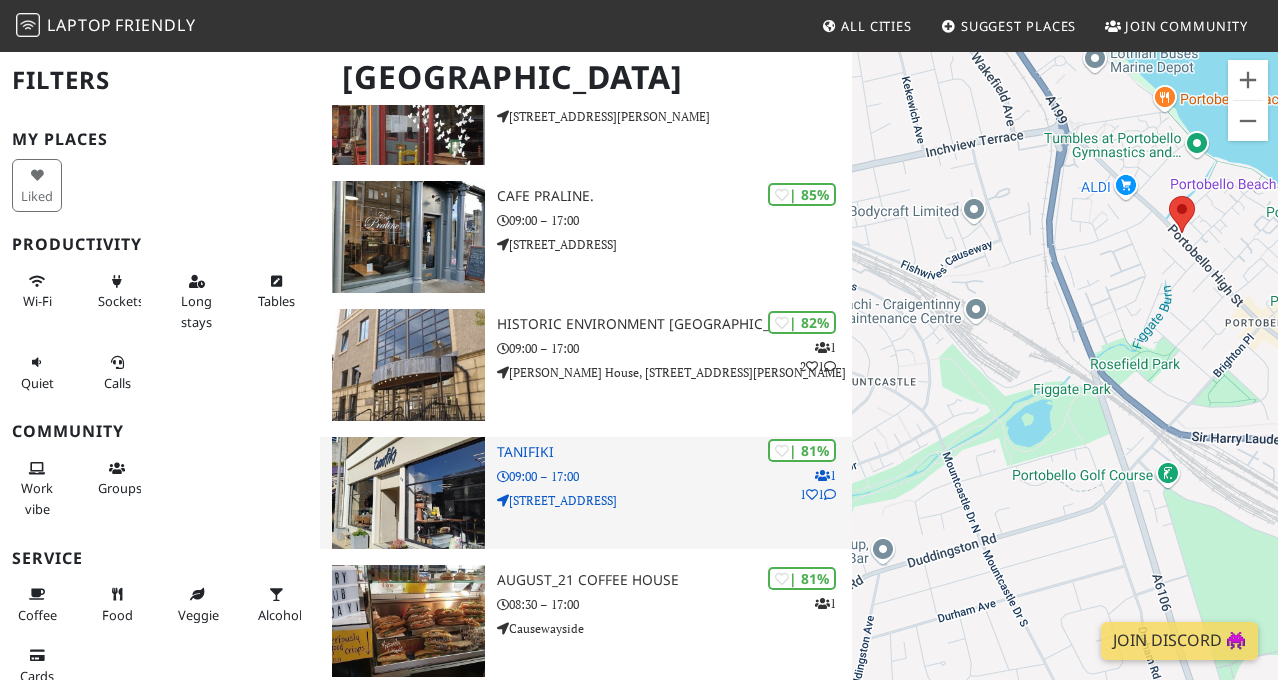 scroll, scrollTop: 1100, scrollLeft: 0, axis: vertical 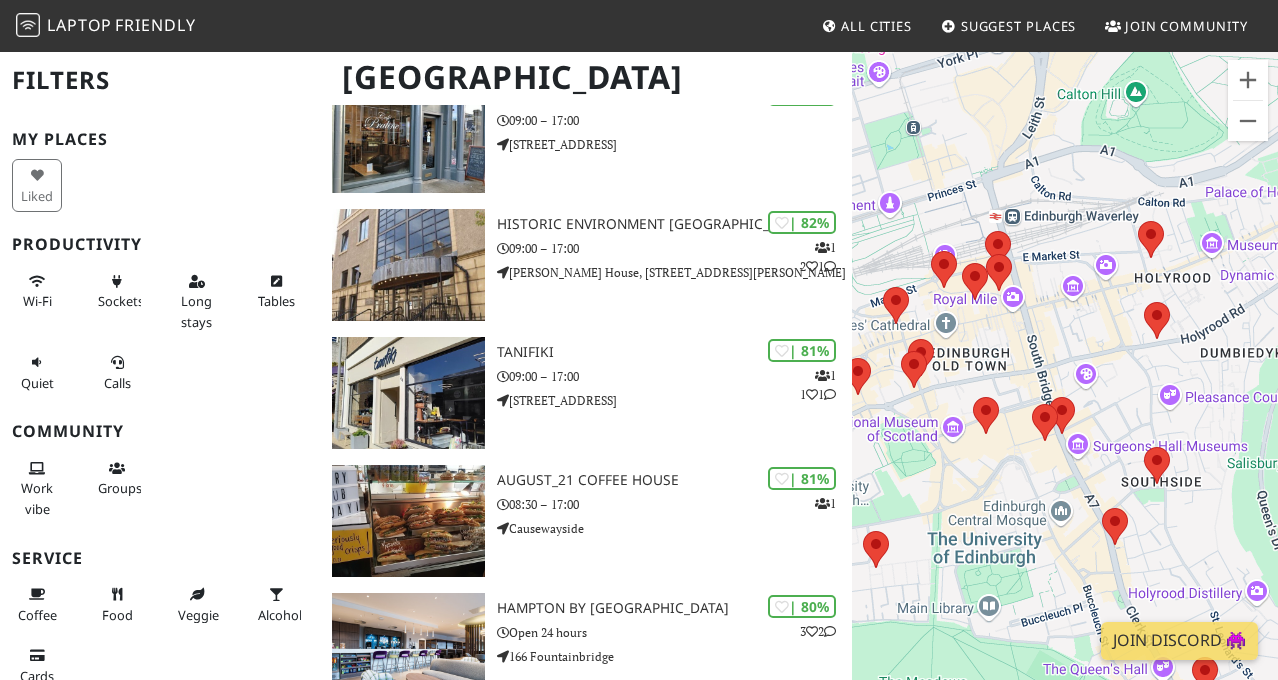 drag, startPoint x: 1042, startPoint y: 345, endPoint x: 1230, endPoint y: 503, distance: 245.57687 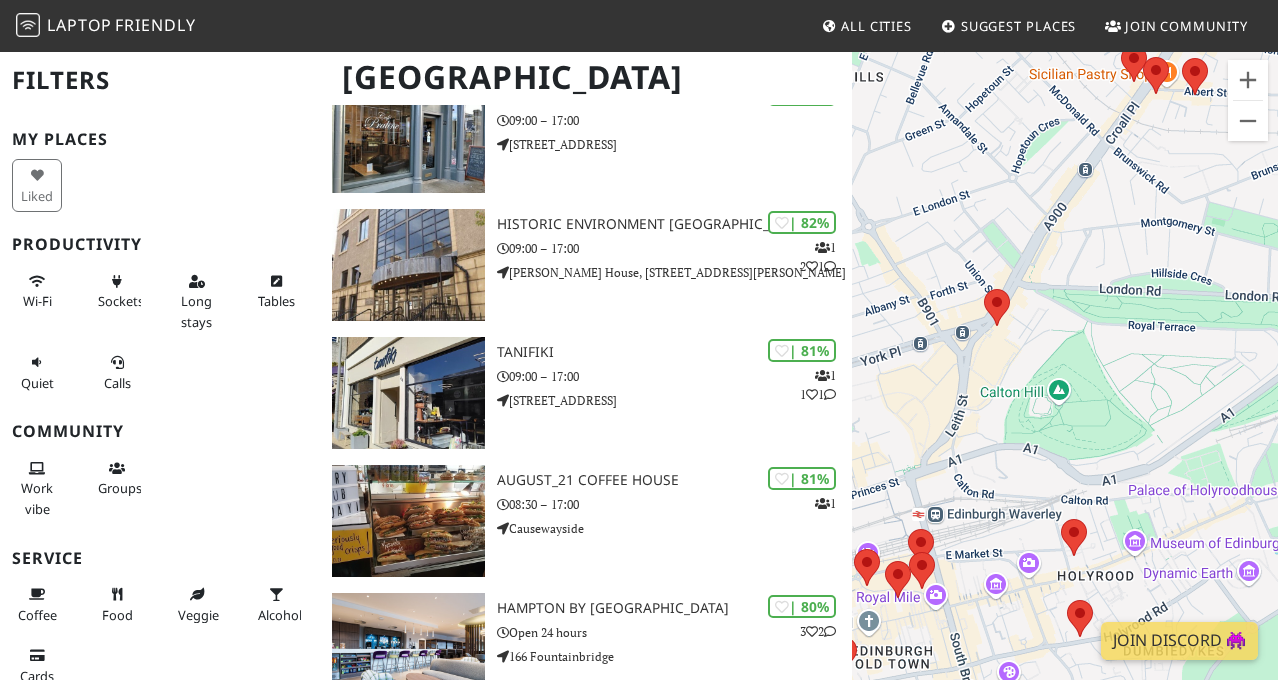 drag, startPoint x: 1067, startPoint y: 312, endPoint x: 1006, endPoint y: 562, distance: 257.3344 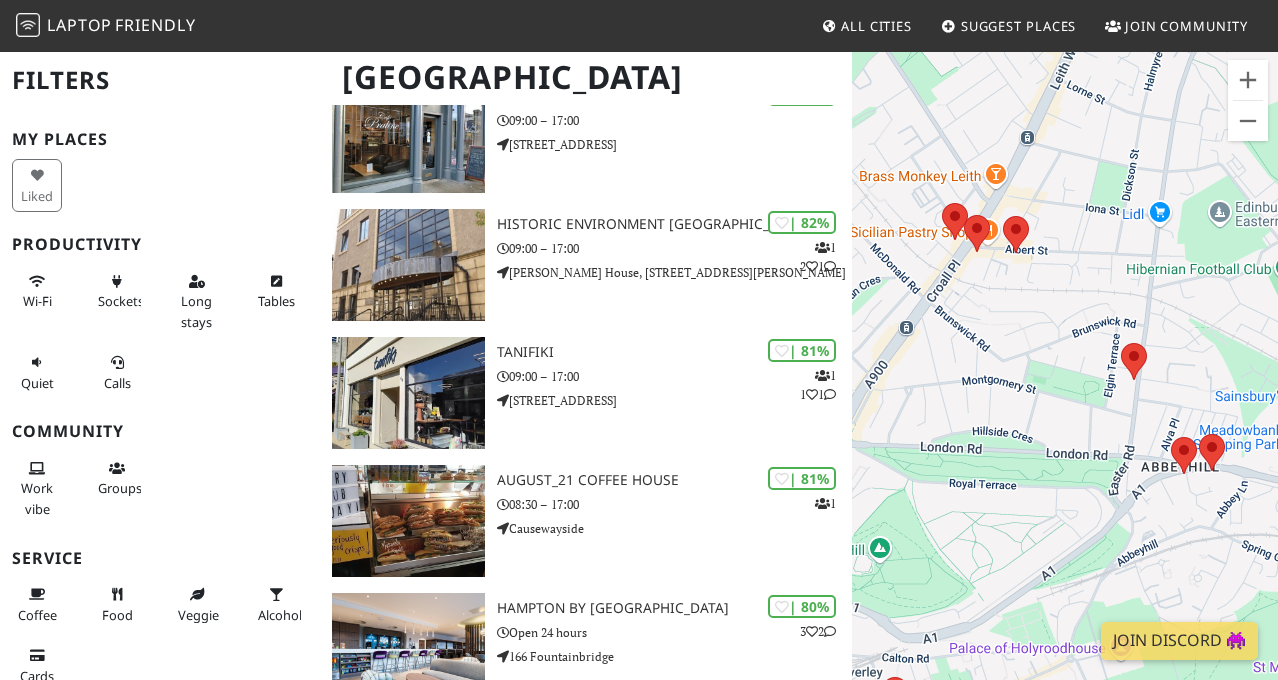 drag, startPoint x: 1119, startPoint y: 322, endPoint x: 967, endPoint y: 473, distance: 214.25452 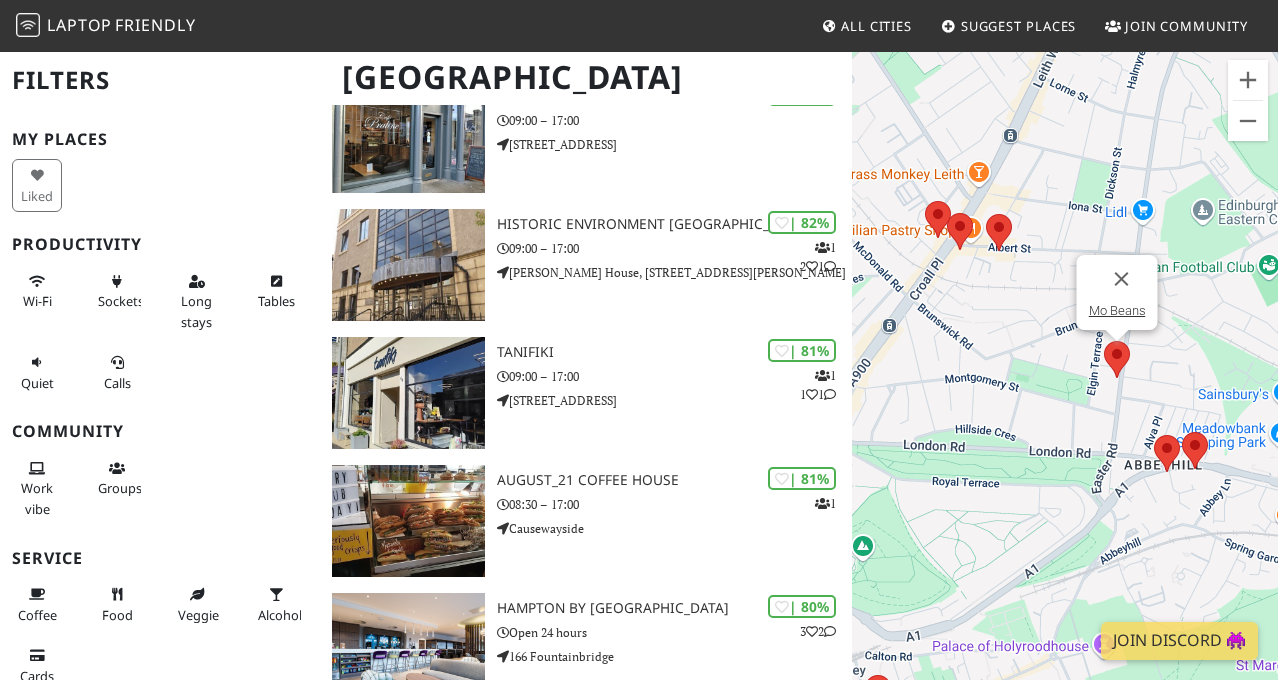 click at bounding box center (1117, 359) 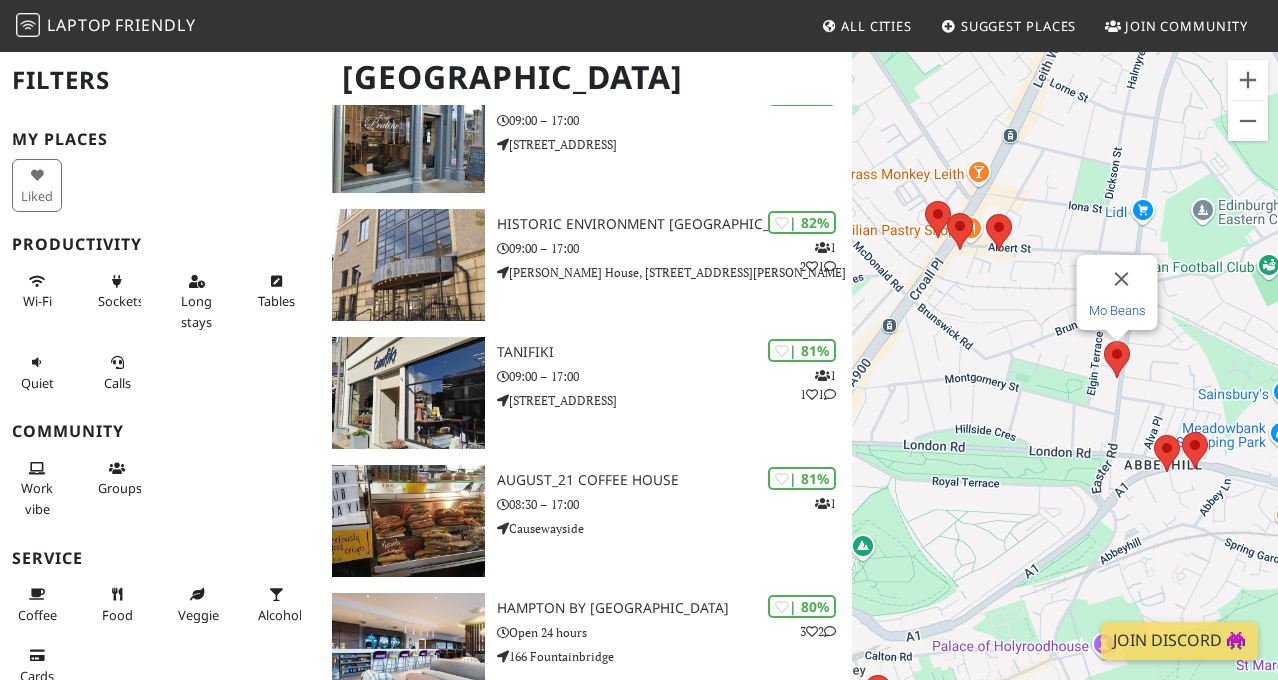 click on "Mo Beans" at bounding box center (1117, 310) 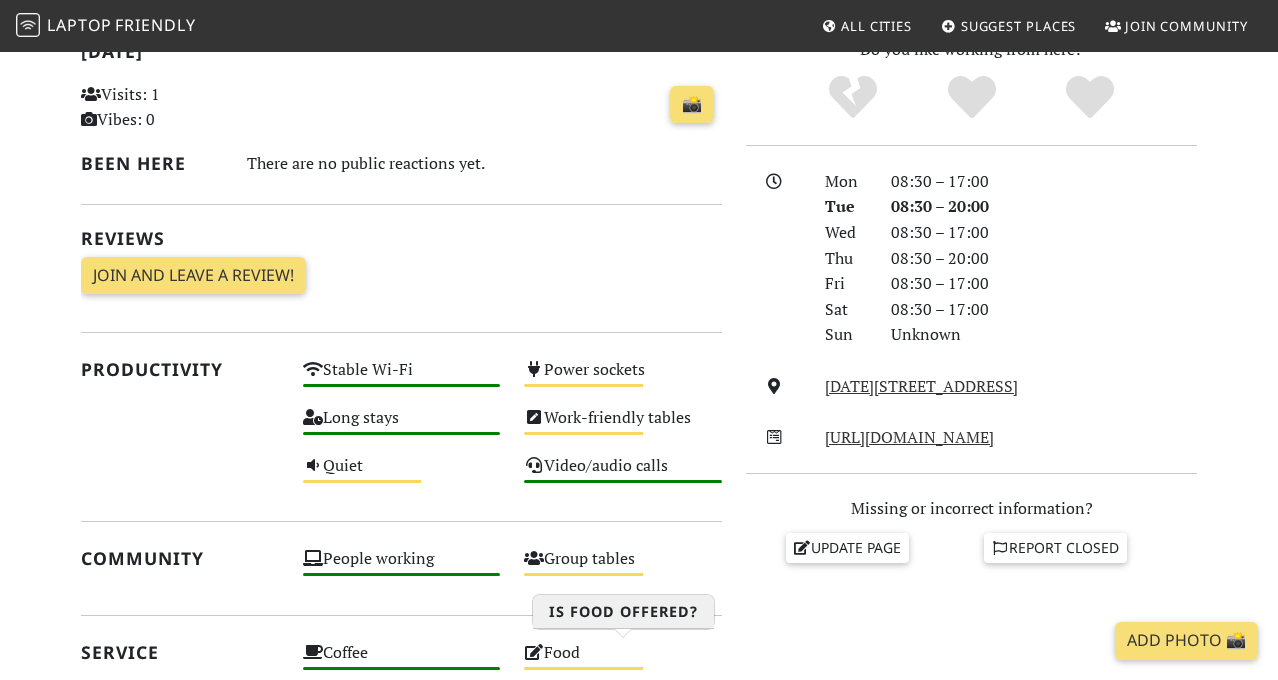 scroll, scrollTop: 400, scrollLeft: 0, axis: vertical 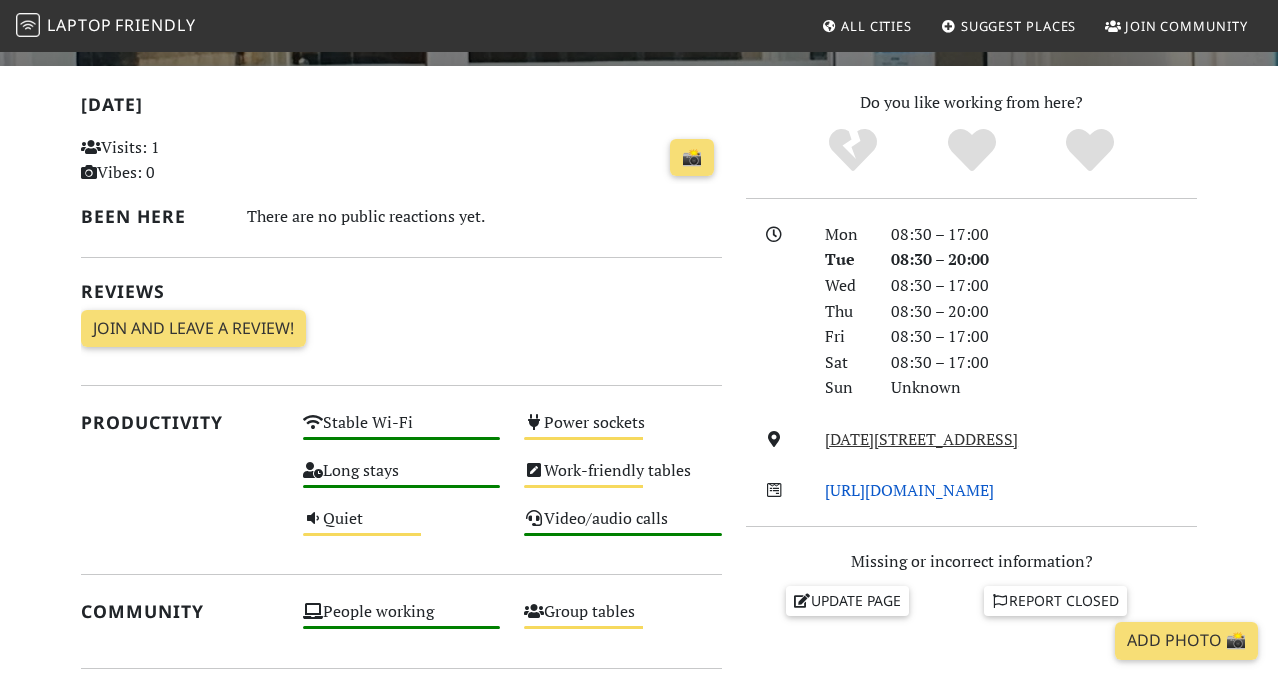 click on "http://www.mobeanscoffee.co.uk/" at bounding box center (909, 490) 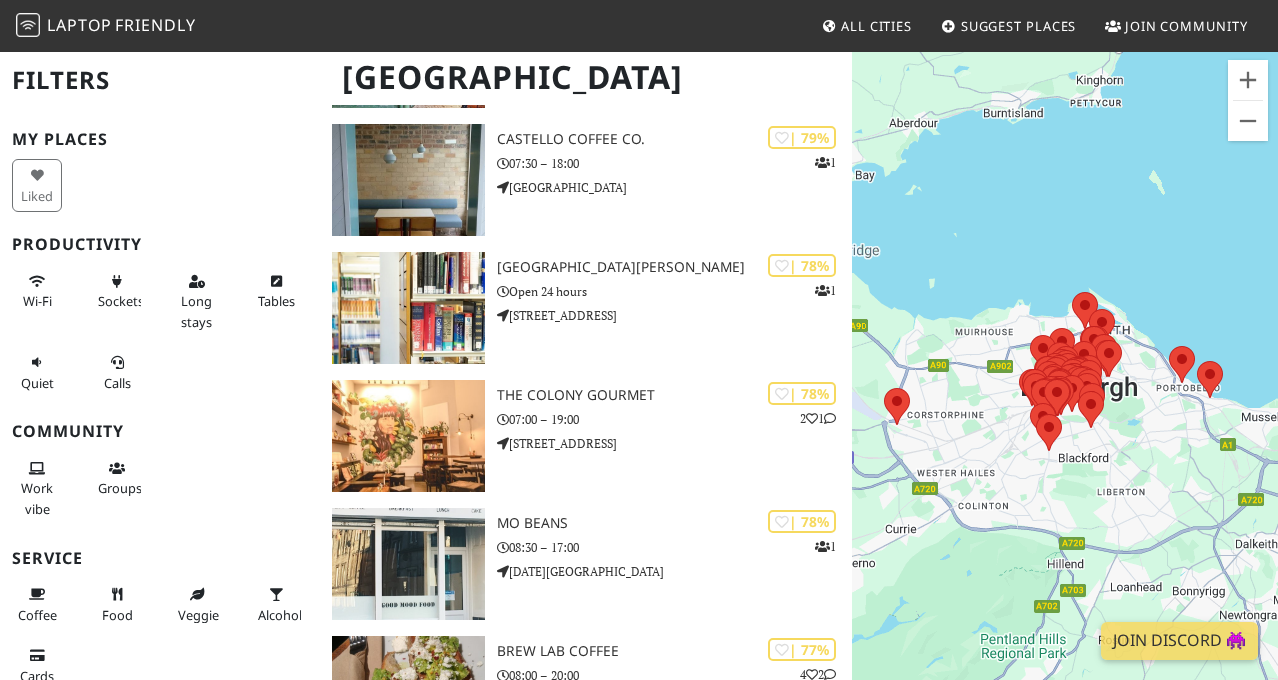 scroll, scrollTop: 1900, scrollLeft: 0, axis: vertical 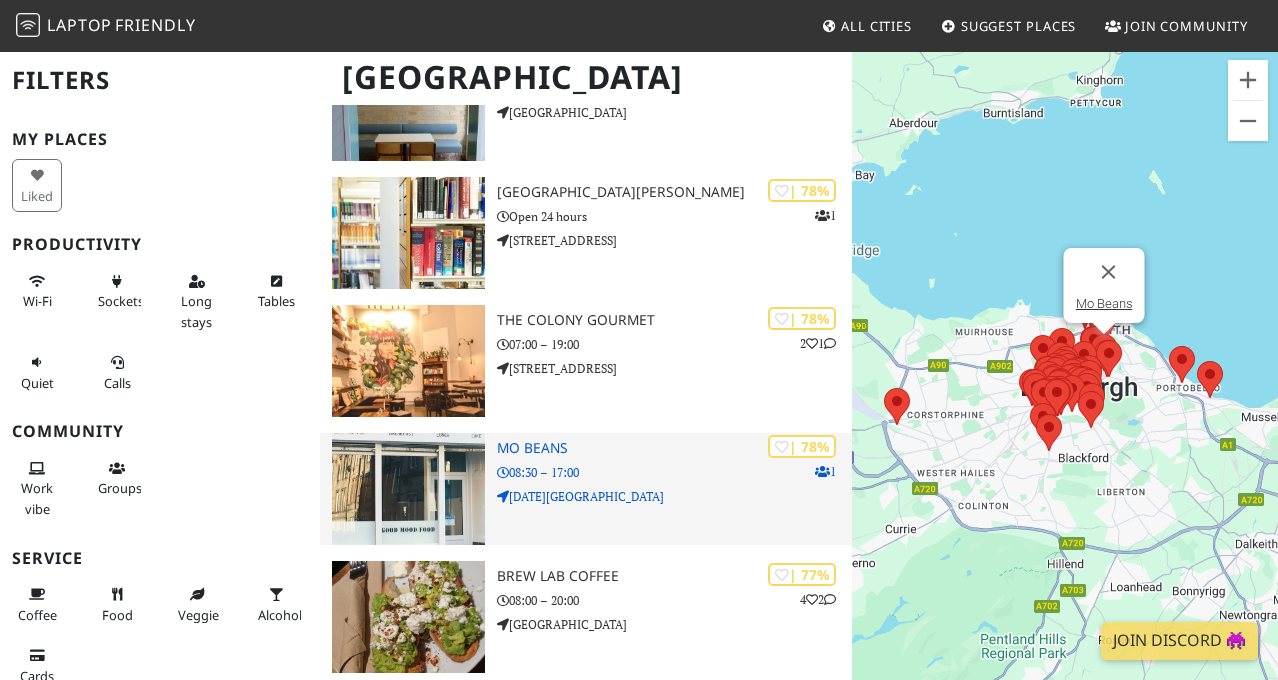 click on "08:30 – 17:00" at bounding box center (674, 472) 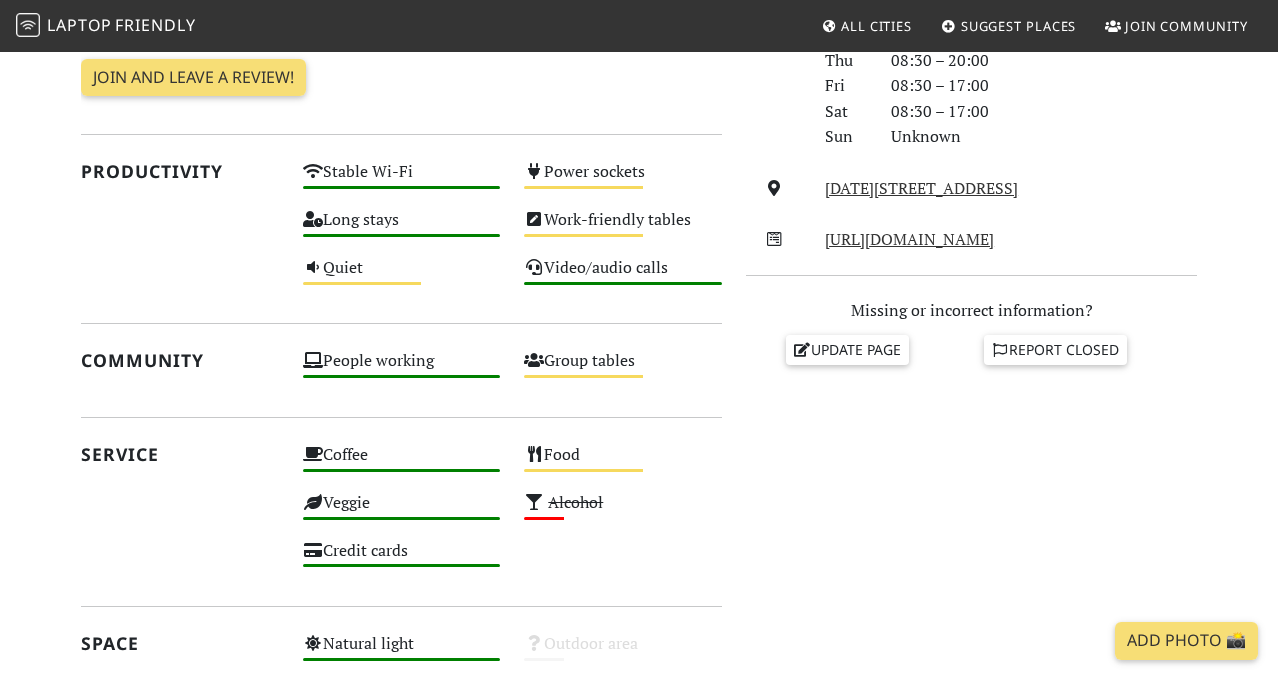 scroll, scrollTop: 600, scrollLeft: 0, axis: vertical 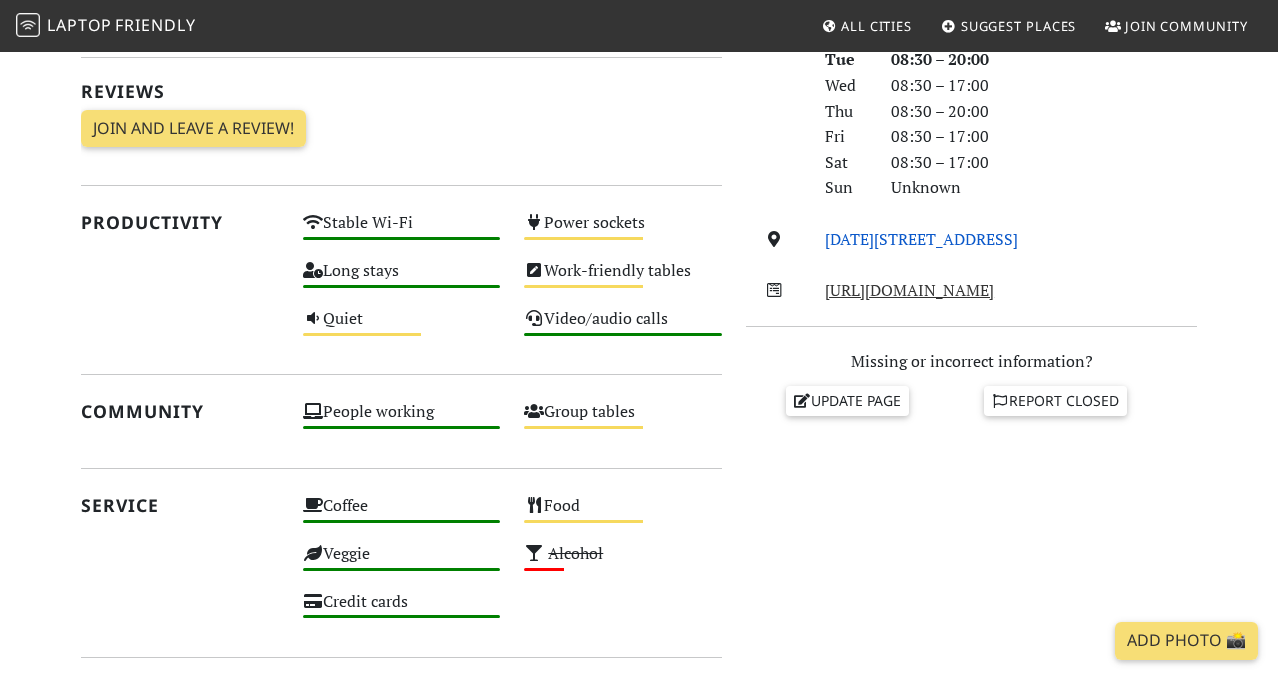 click on "[DATE][STREET_ADDRESS]" at bounding box center (921, 239) 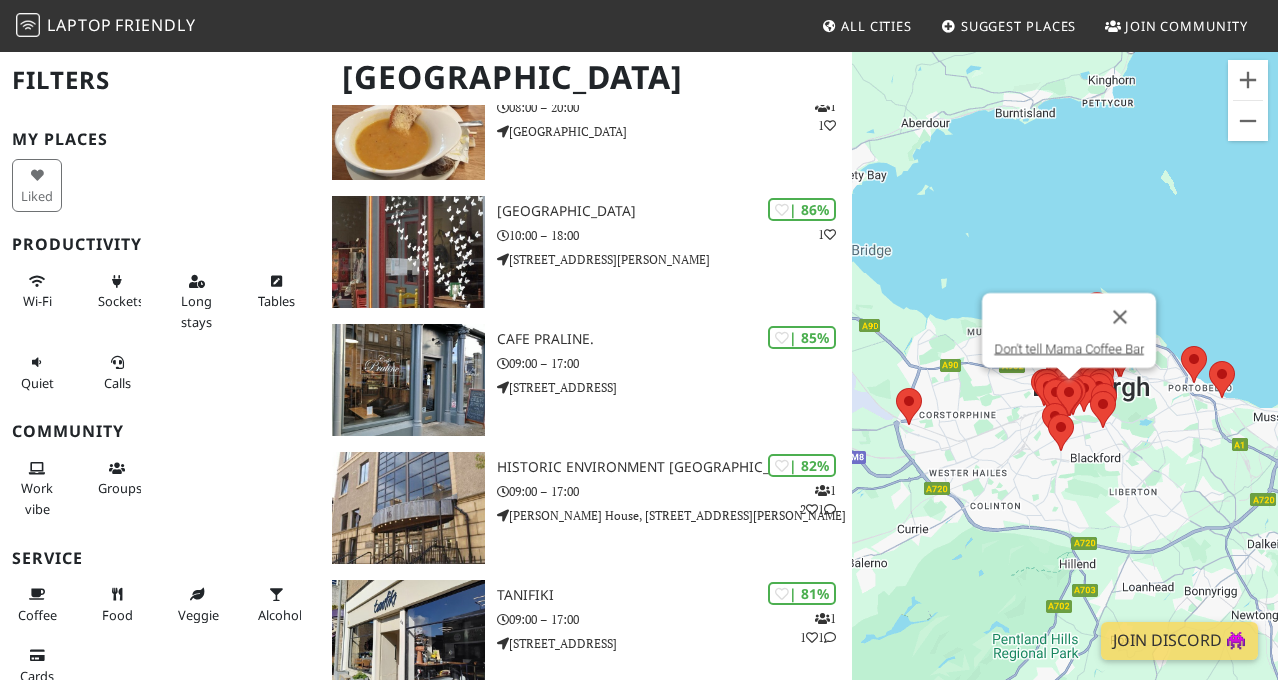 scroll, scrollTop: 900, scrollLeft: 0, axis: vertical 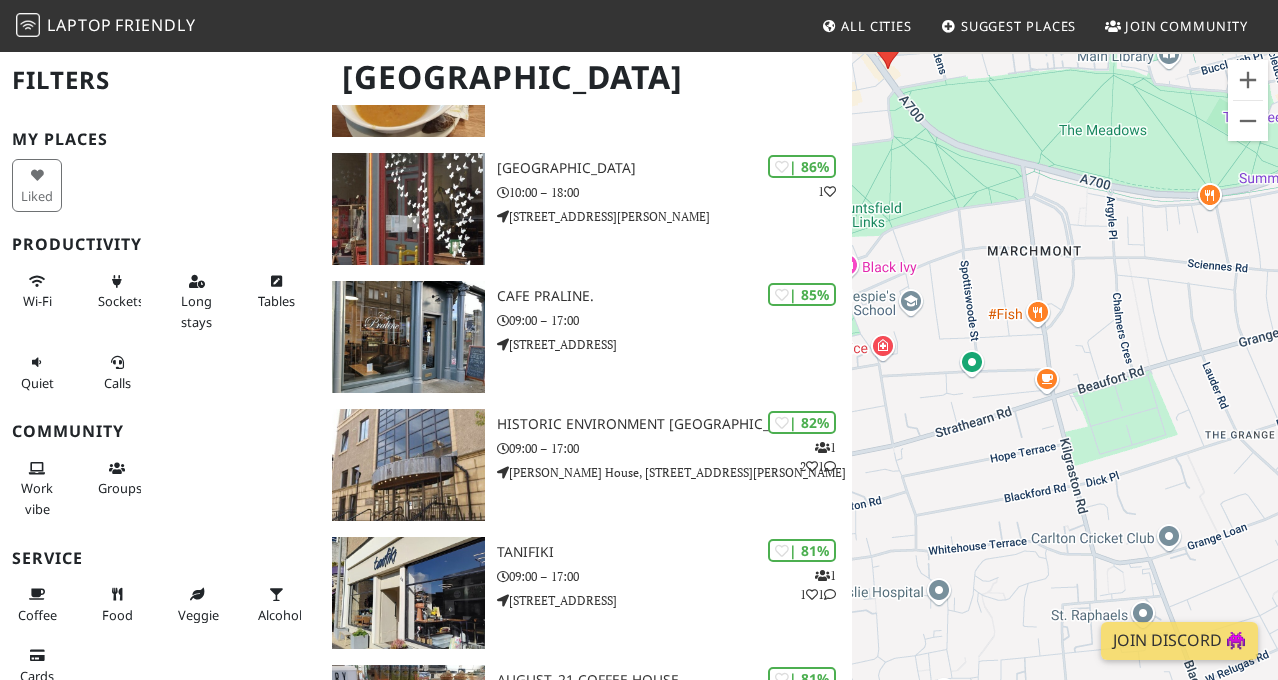 drag, startPoint x: 1099, startPoint y: 221, endPoint x: 1220, endPoint y: 664, distance: 459.2276 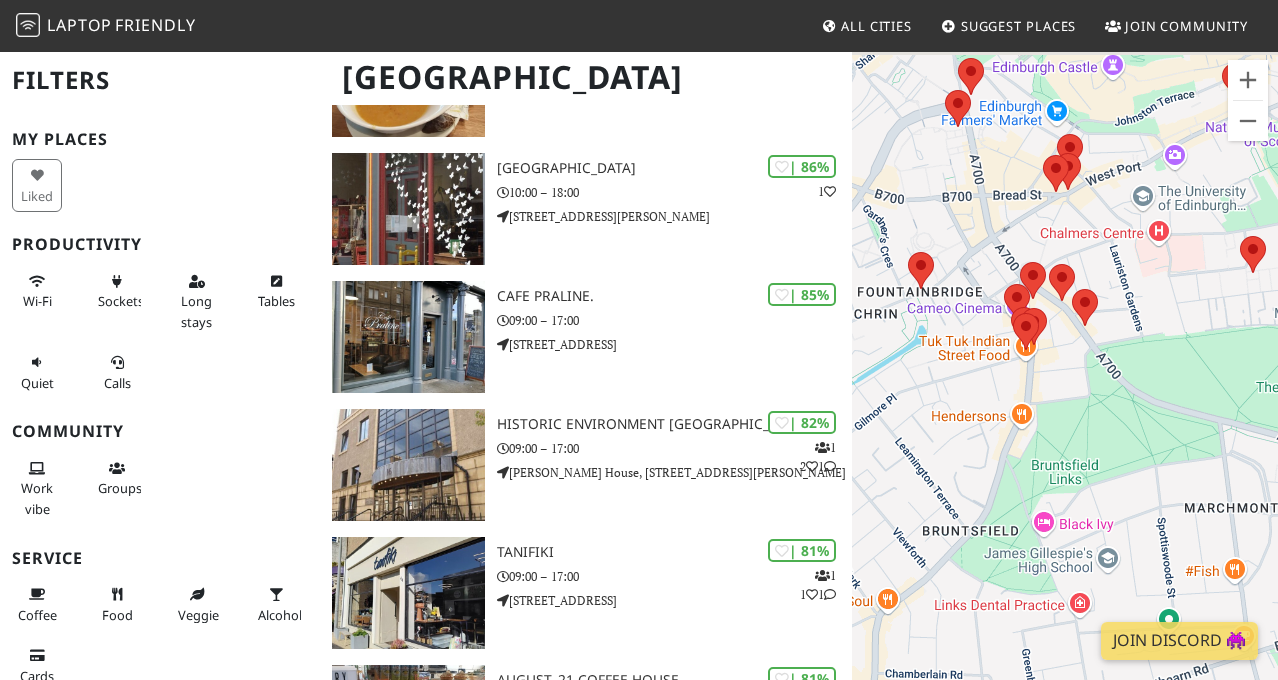 drag, startPoint x: 1098, startPoint y: 327, endPoint x: 1275, endPoint y: 589, distance: 316.18506 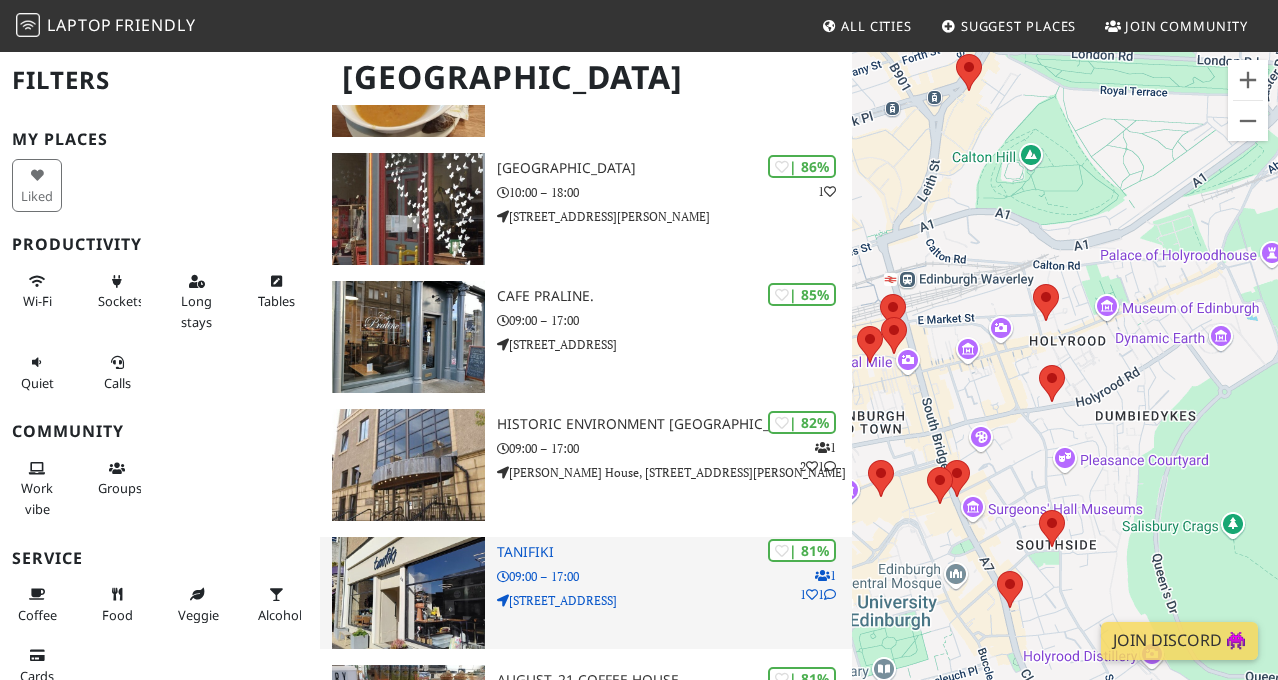 drag, startPoint x: 1180, startPoint y: 357, endPoint x: 680, endPoint y: 639, distance: 574.0418 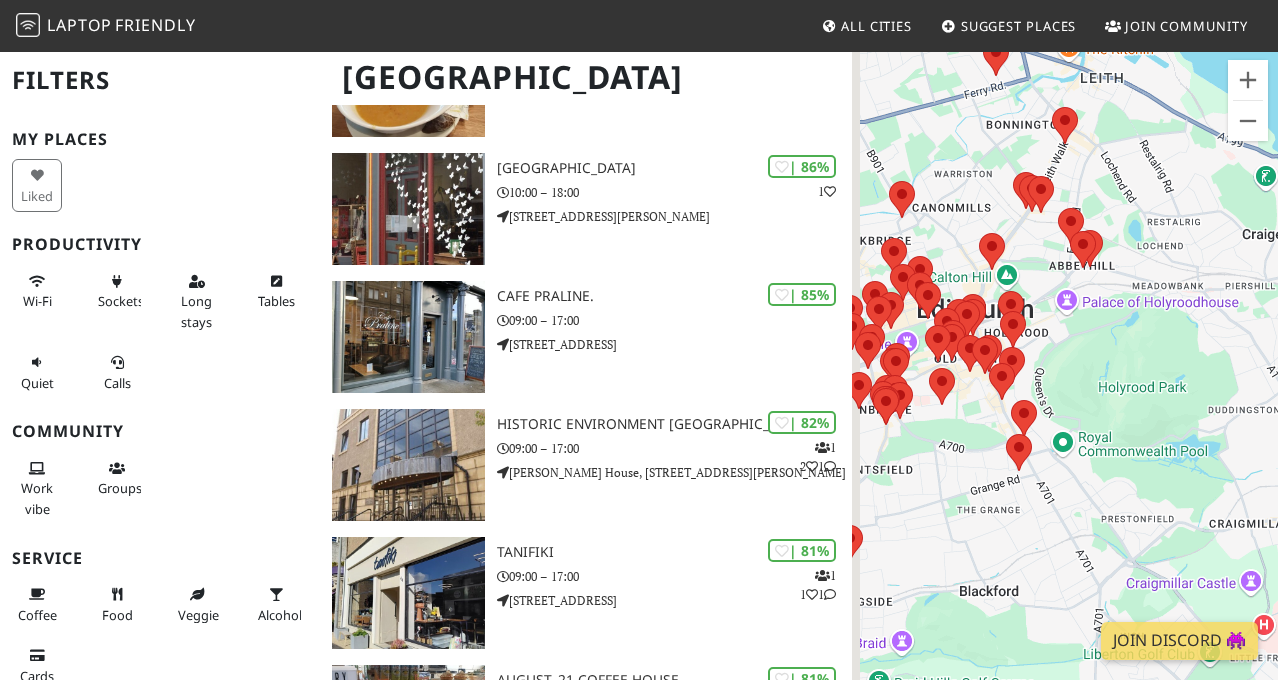 drag, startPoint x: 1105, startPoint y: 380, endPoint x: 1402, endPoint y: 288, distance: 310.92282 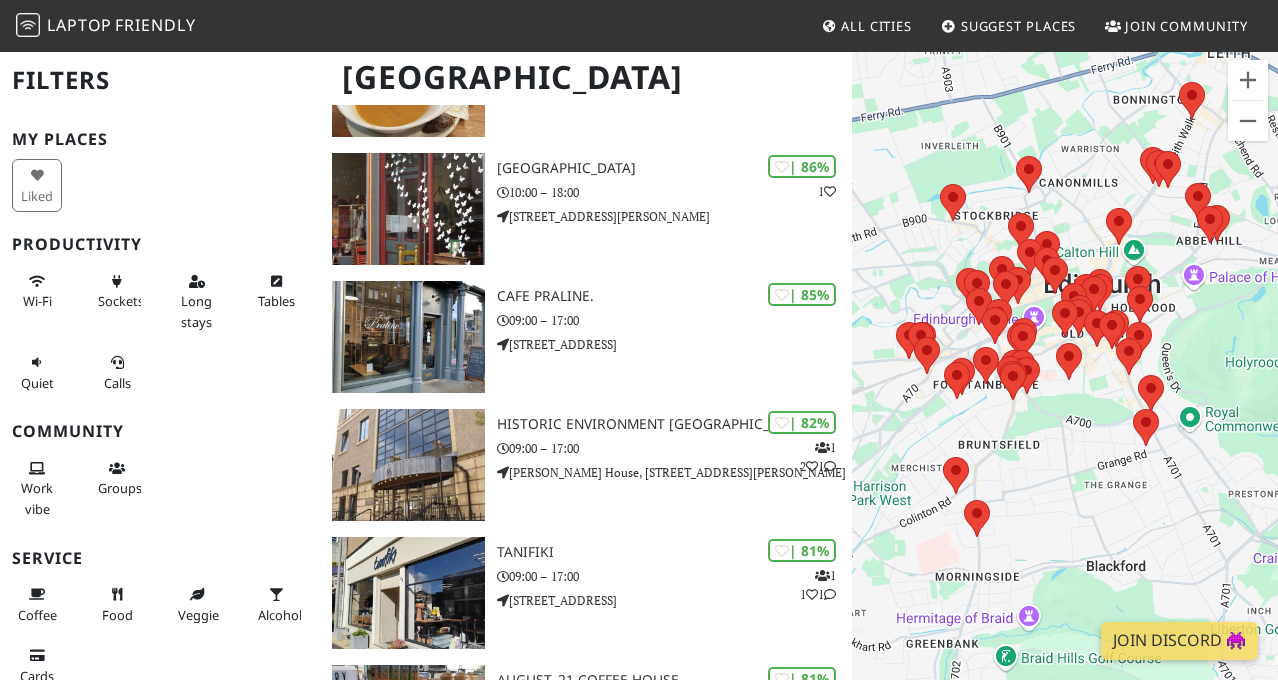 drag, startPoint x: 1091, startPoint y: 435, endPoint x: 905, endPoint y: 567, distance: 228.07893 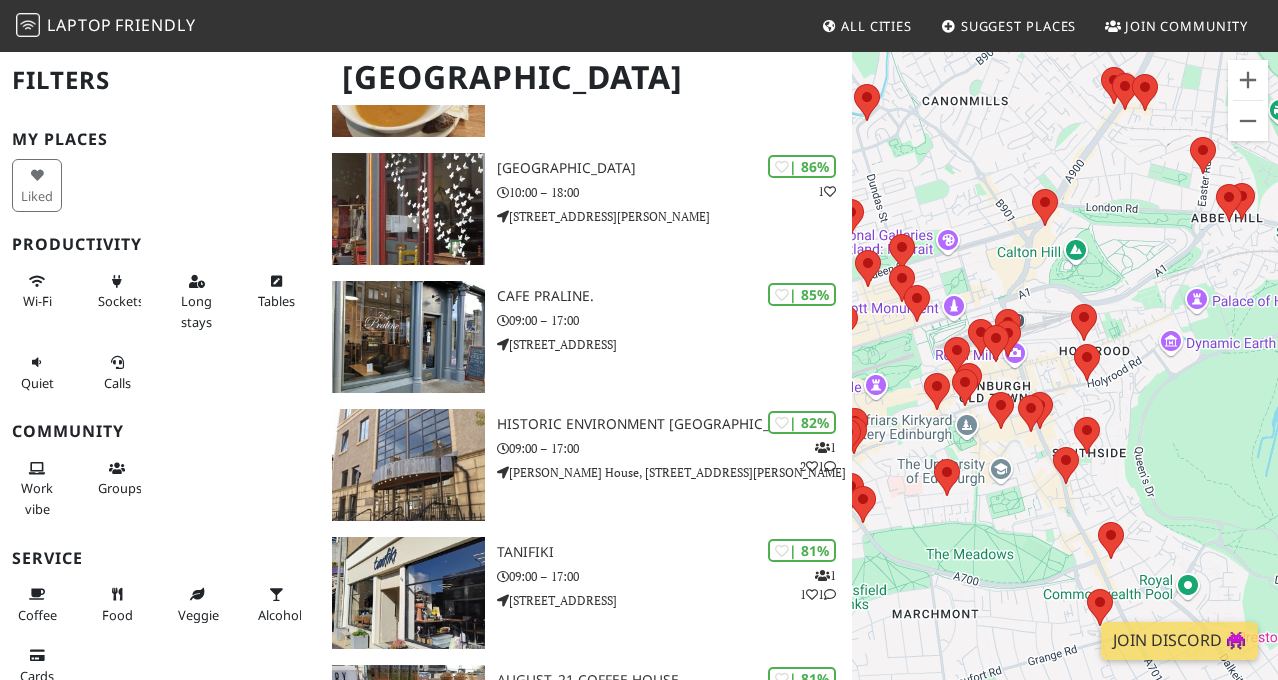 drag, startPoint x: 1110, startPoint y: 345, endPoint x: 1001, endPoint y: 584, distance: 262.6823 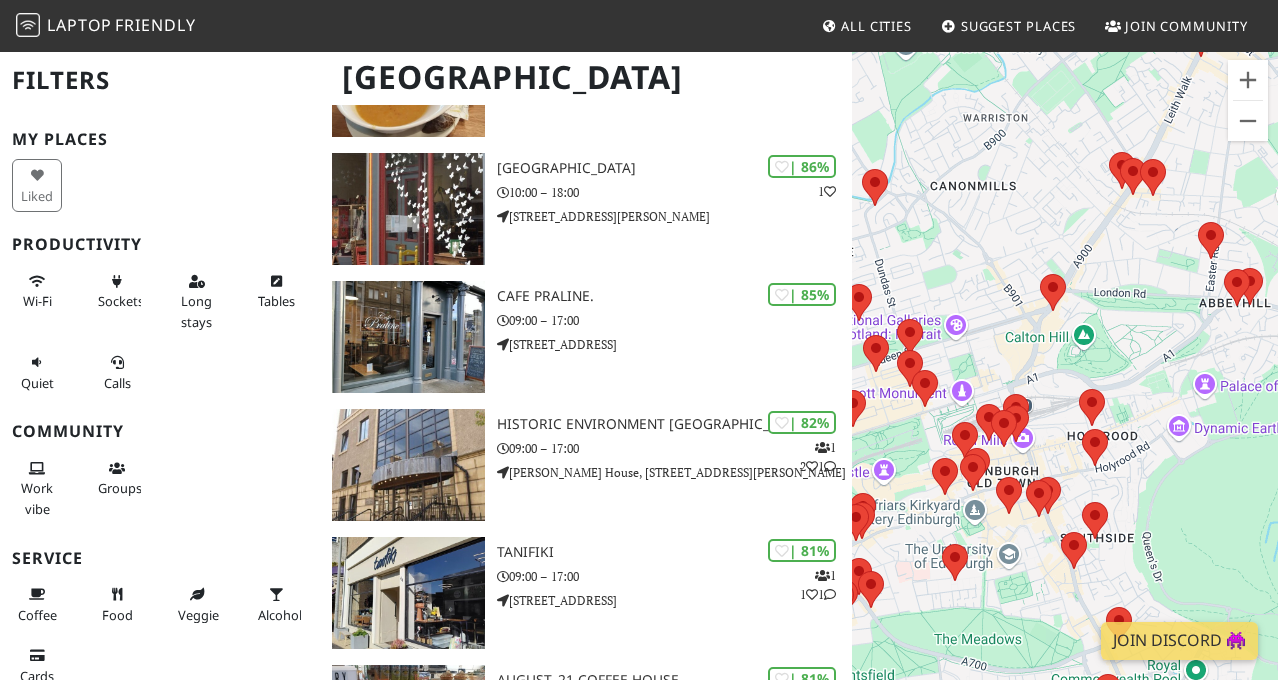 drag, startPoint x: 1153, startPoint y: 276, endPoint x: 1162, endPoint y: 415, distance: 139.29106 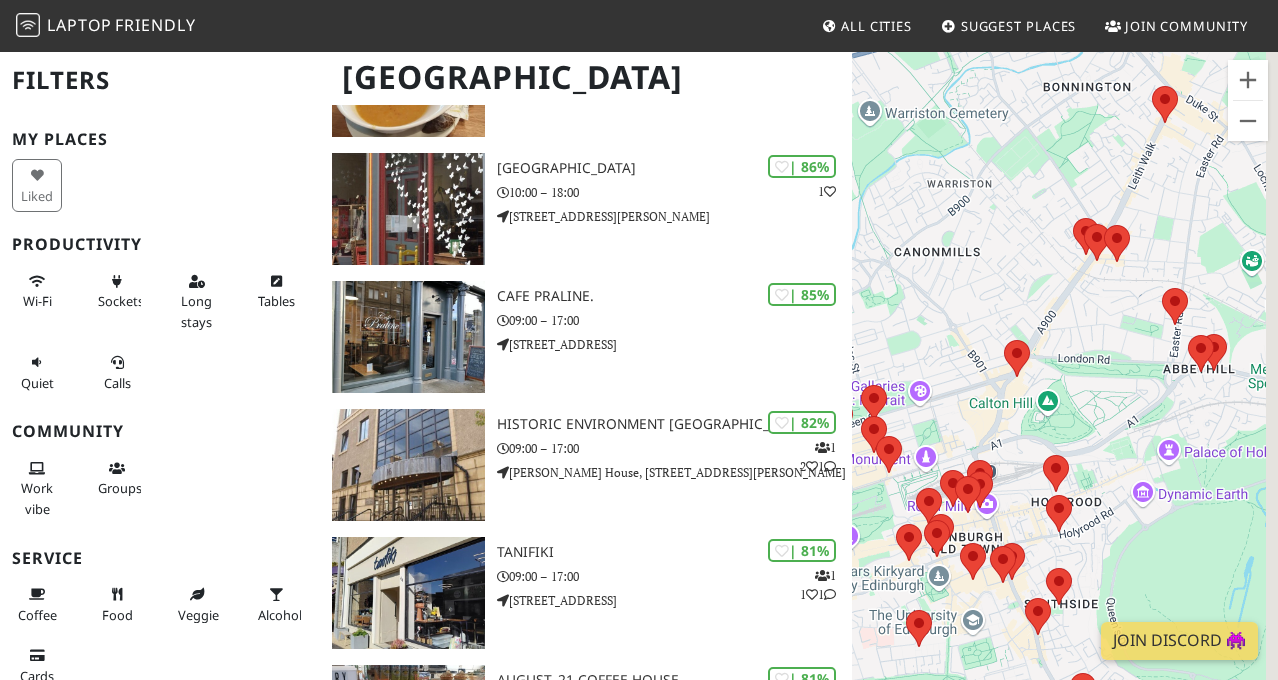drag, startPoint x: 1186, startPoint y: 368, endPoint x: 1090, endPoint y: 403, distance: 102.18121 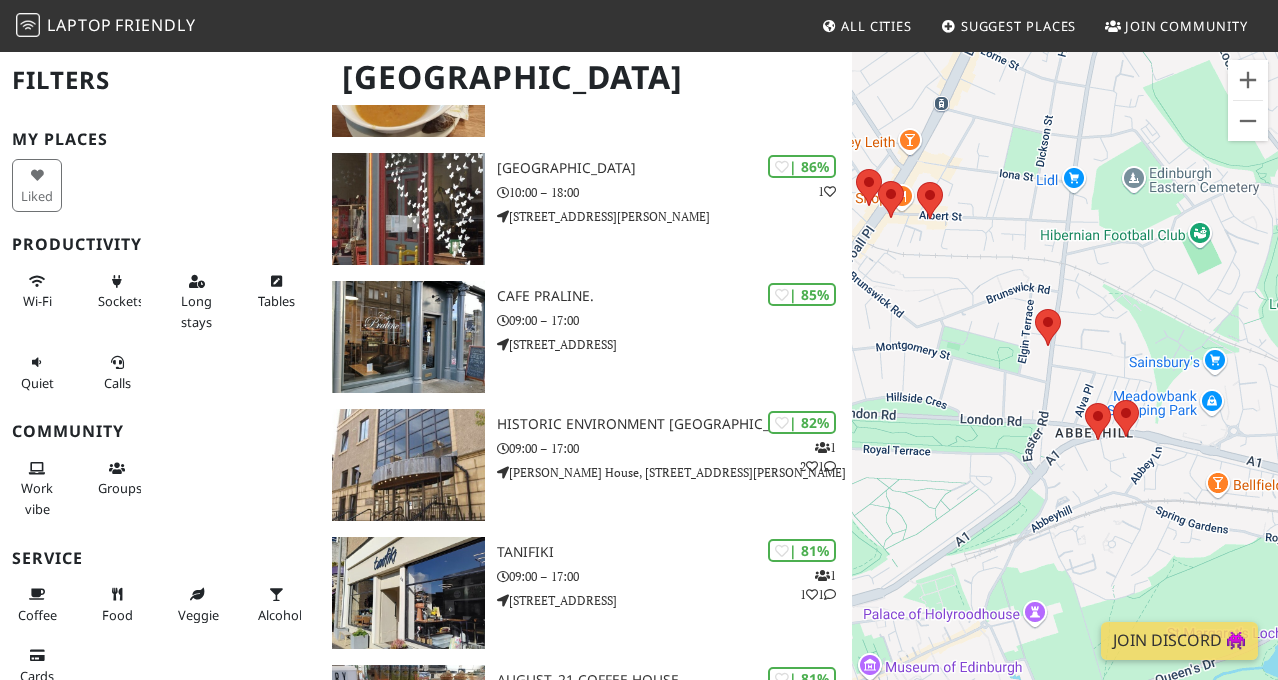 drag, startPoint x: 1139, startPoint y: 402, endPoint x: 1019, endPoint y: 467, distance: 136.47343 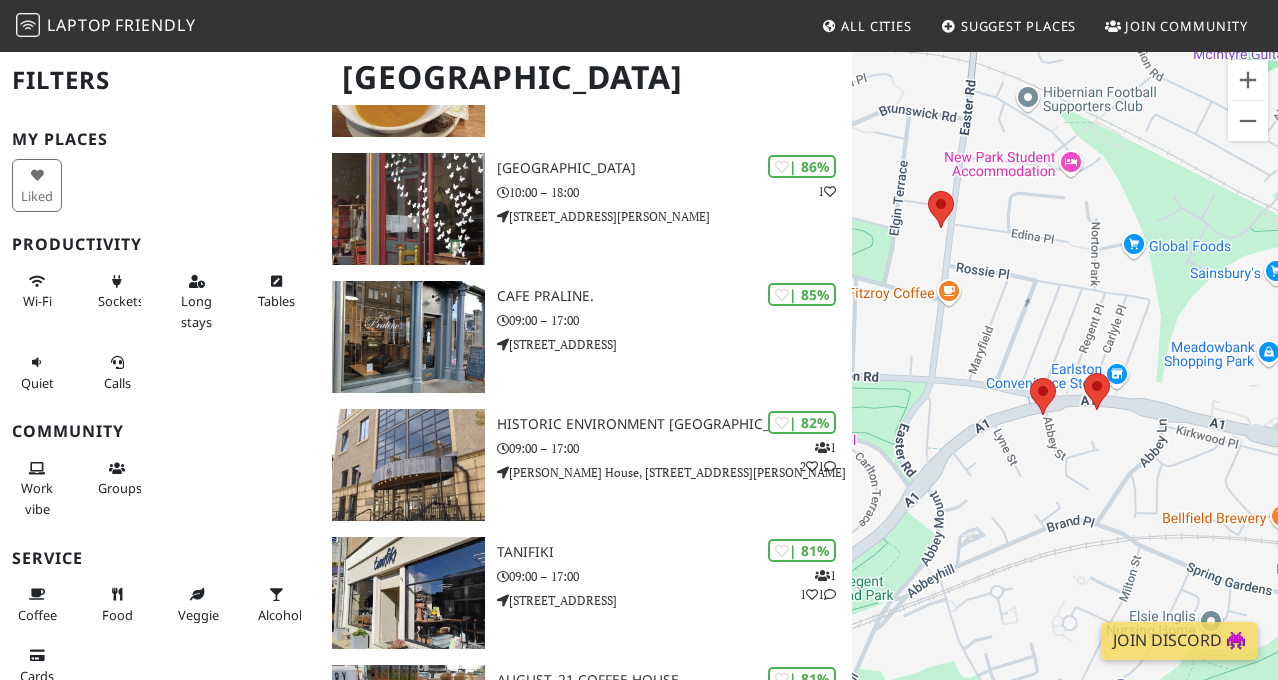 drag, startPoint x: 1129, startPoint y: 467, endPoint x: 1033, endPoint y: 474, distance: 96.25487 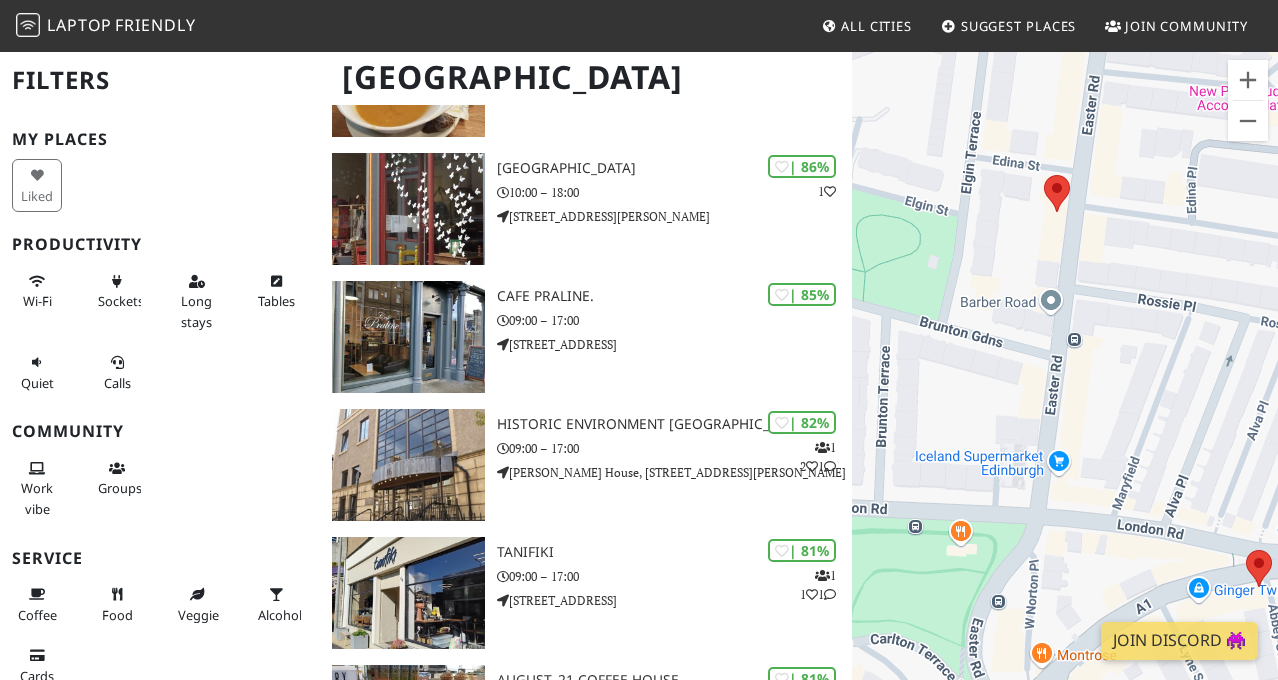 drag, startPoint x: 1103, startPoint y: 247, endPoint x: 1327, endPoint y: 487, distance: 328.29254 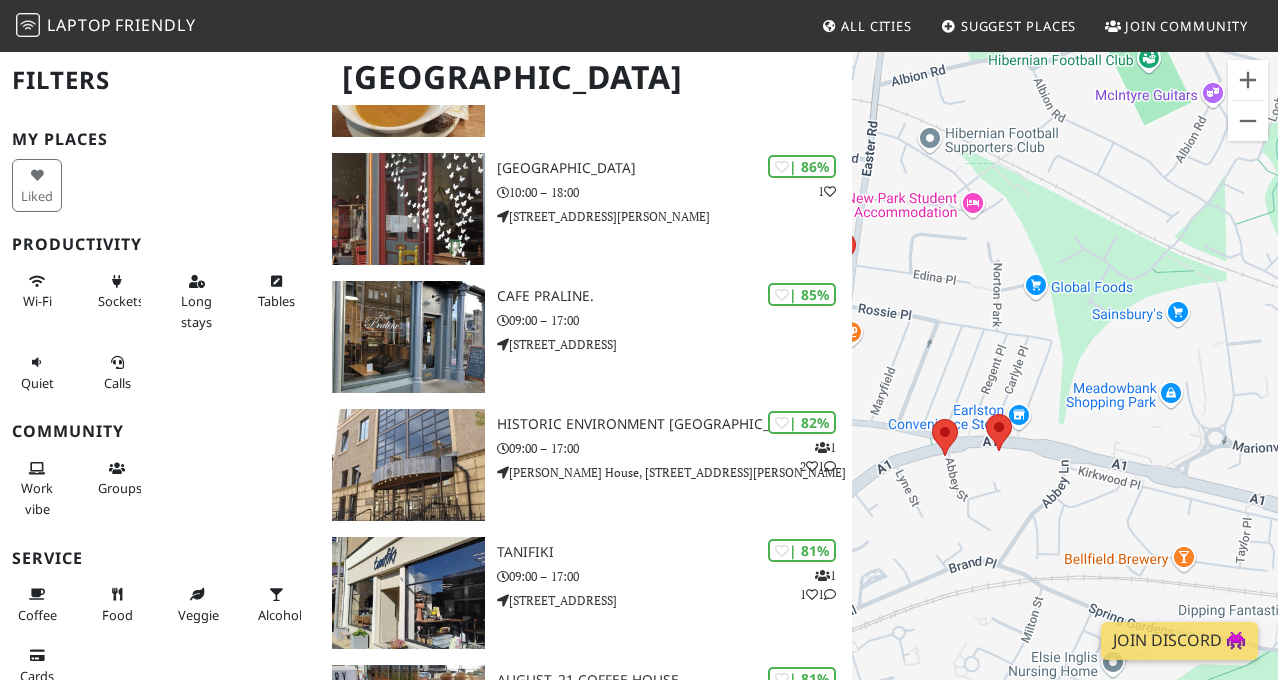 drag, startPoint x: 1118, startPoint y: 332, endPoint x: 869, endPoint y: 330, distance: 249.00803 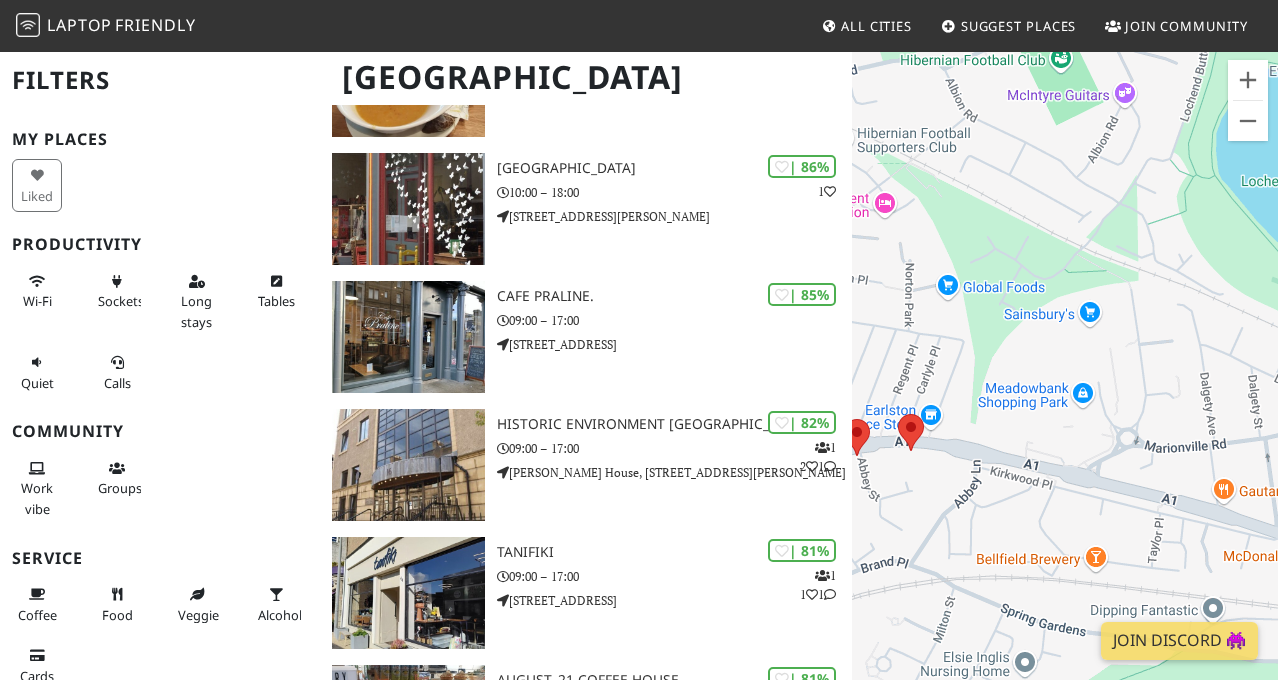drag, startPoint x: 1093, startPoint y: 342, endPoint x: 1003, endPoint y: 342, distance: 90 